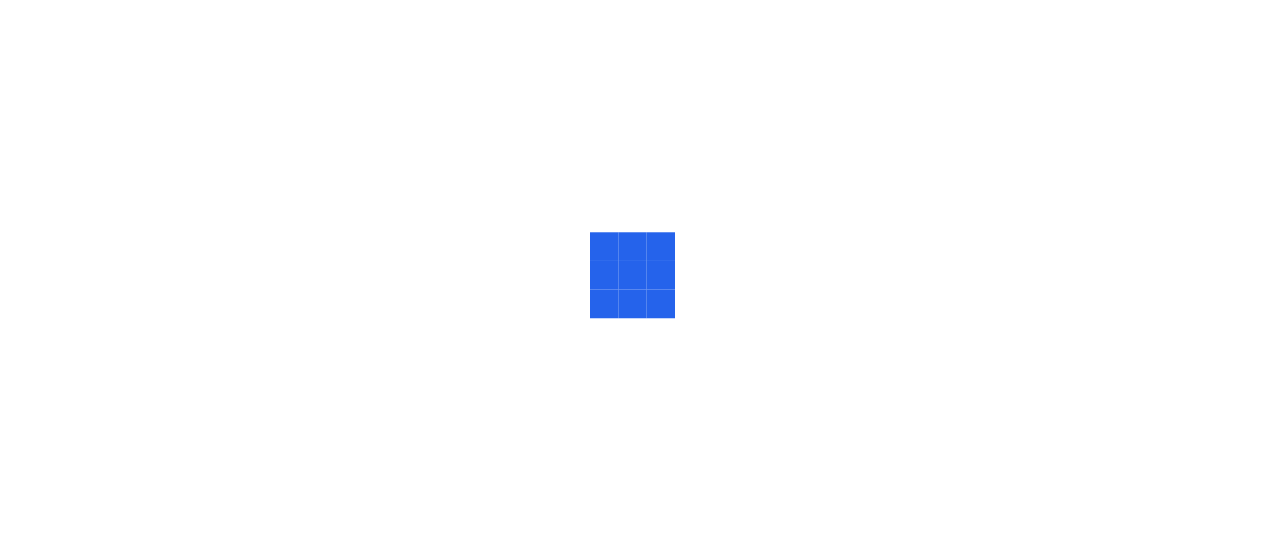 scroll, scrollTop: 0, scrollLeft: 0, axis: both 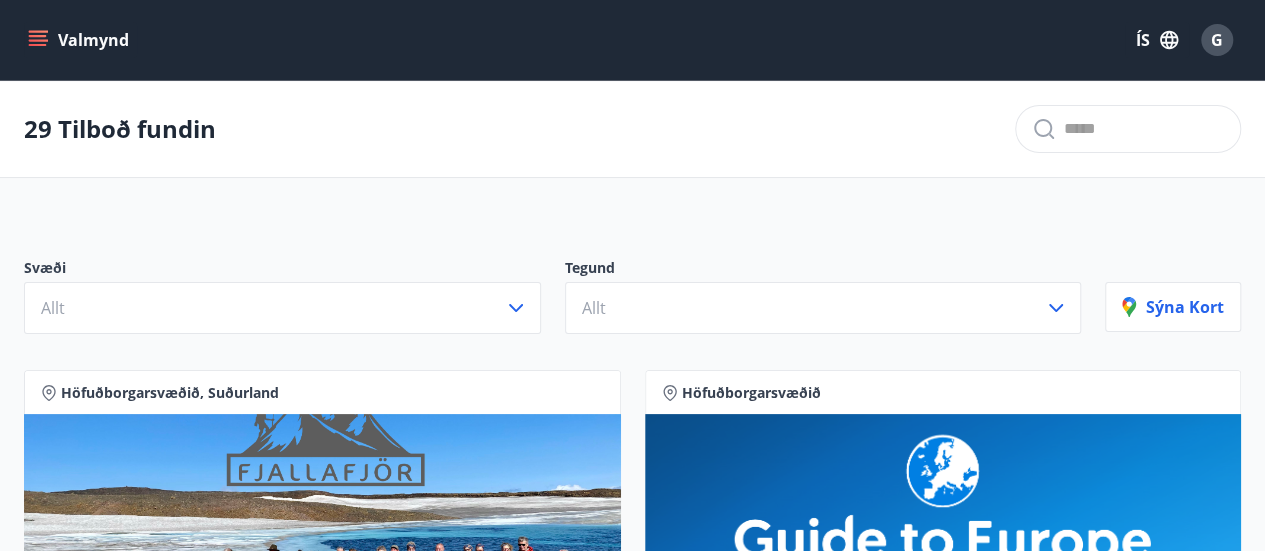 click 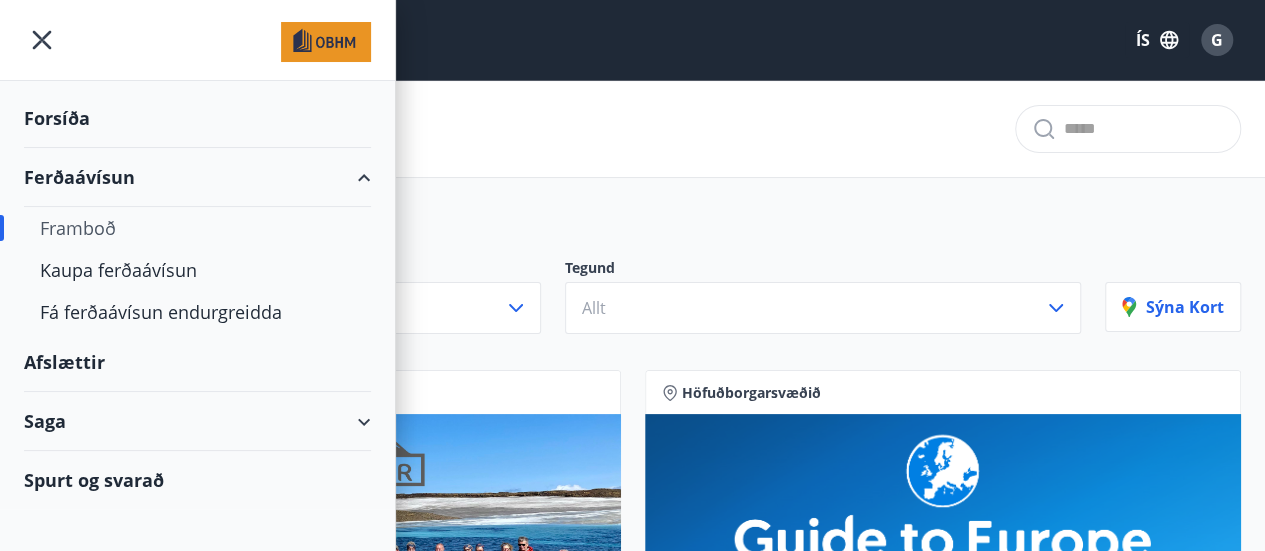click on "Saga" at bounding box center (197, 421) 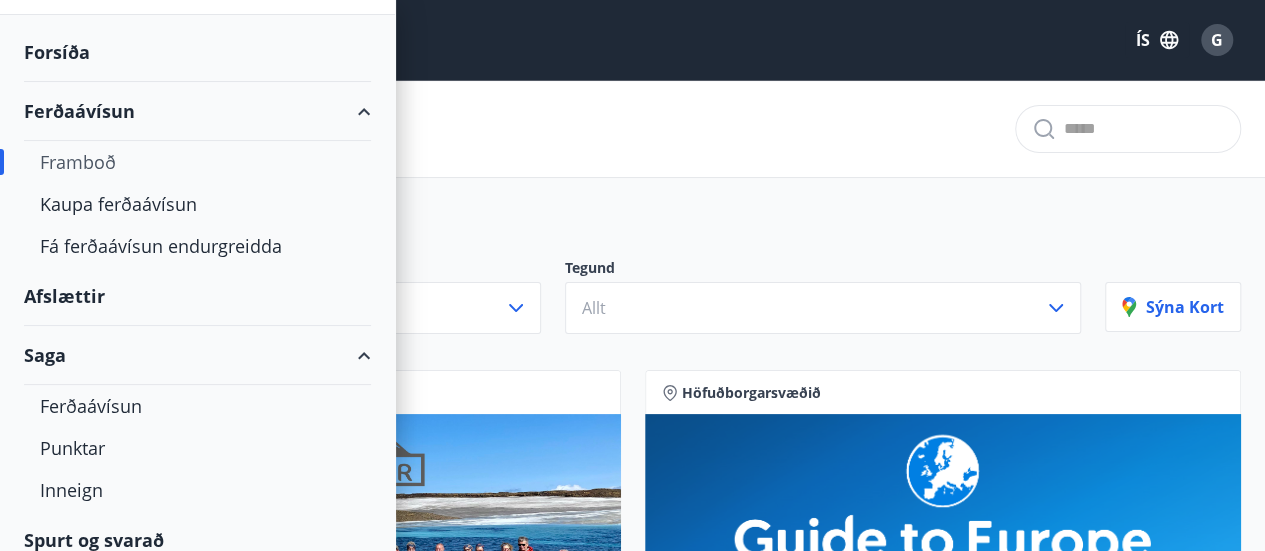 scroll, scrollTop: 82, scrollLeft: 0, axis: vertical 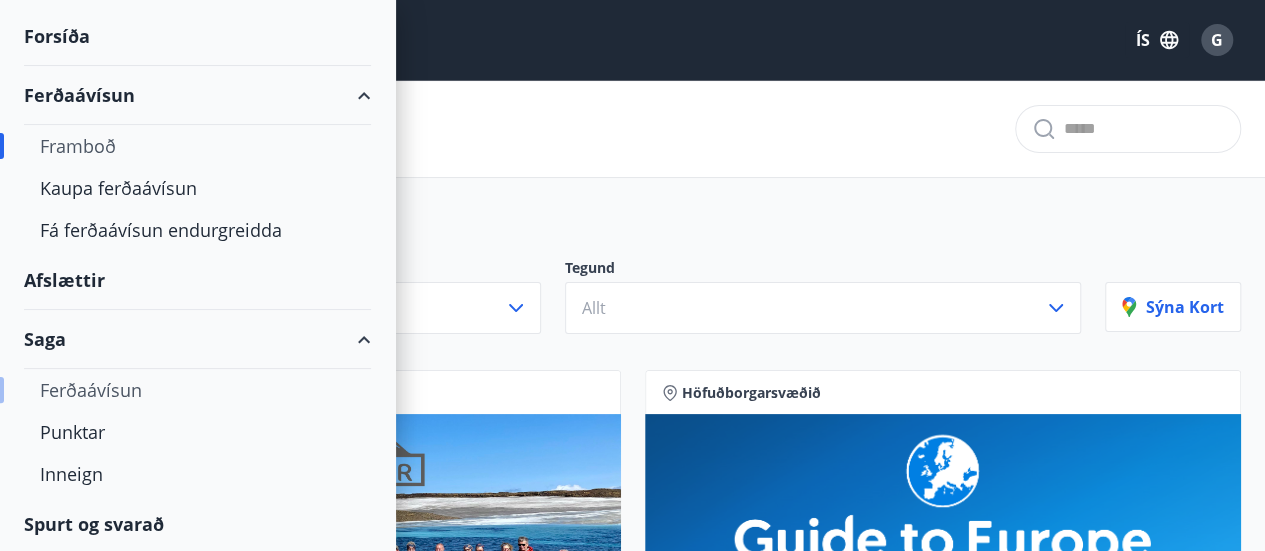 click on "Ferðaávísun" at bounding box center [197, 390] 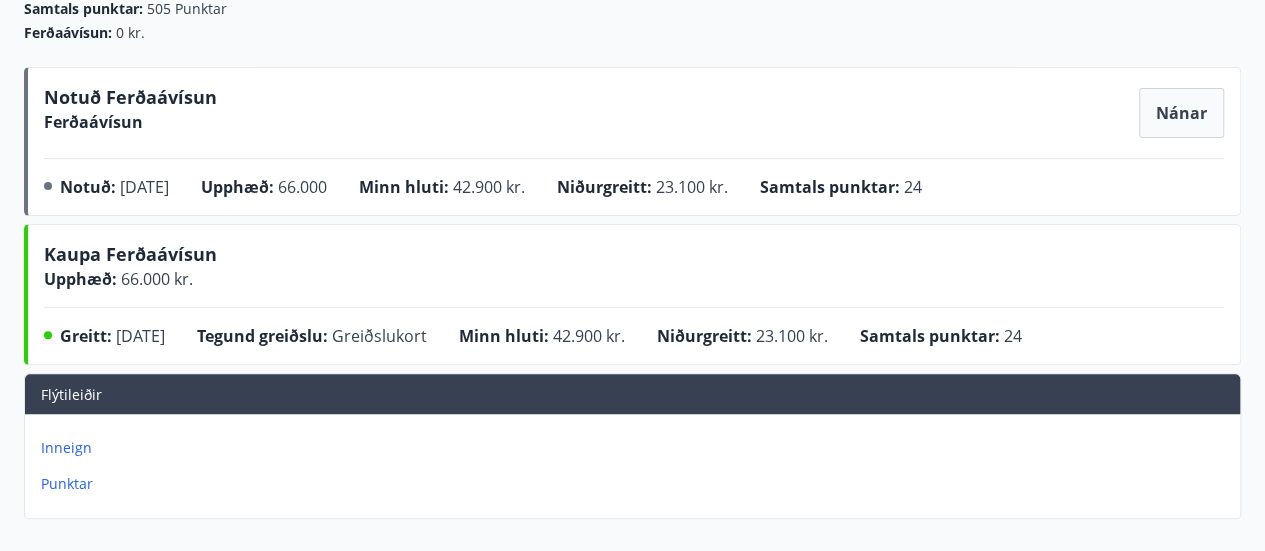 scroll, scrollTop: 246, scrollLeft: 0, axis: vertical 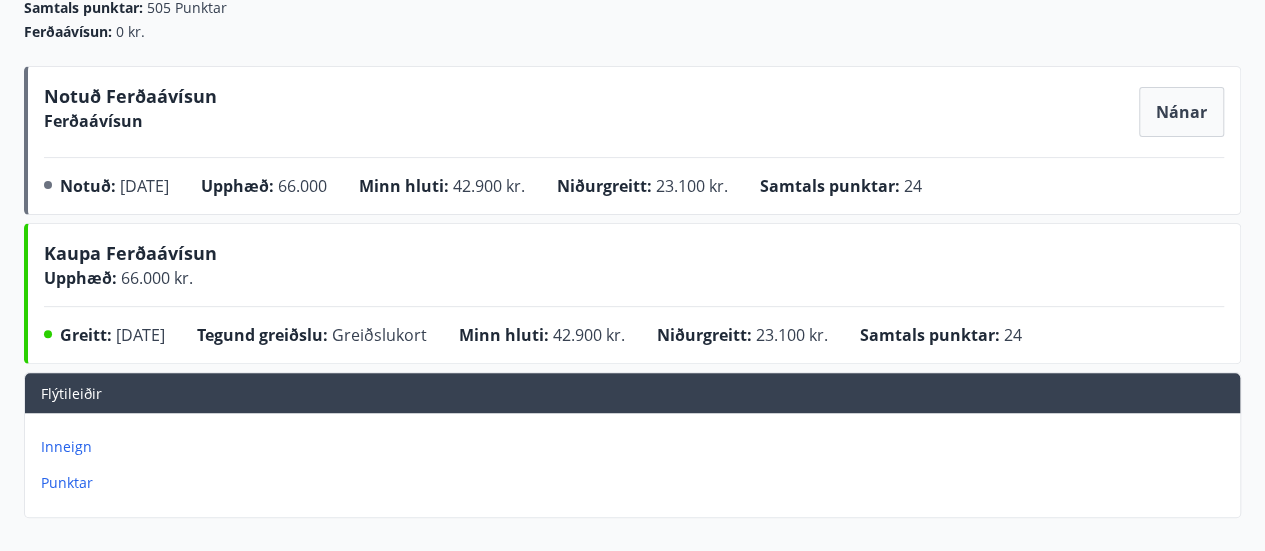 click on "Inneign" at bounding box center (636, 447) 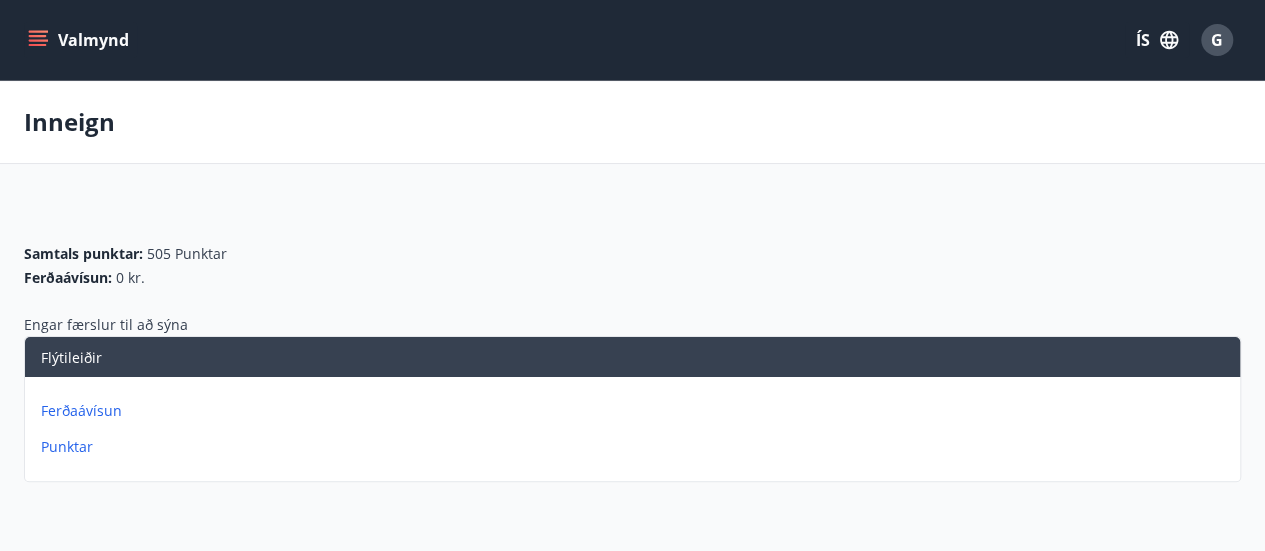 click on "Ferðaávísun" at bounding box center (636, 411) 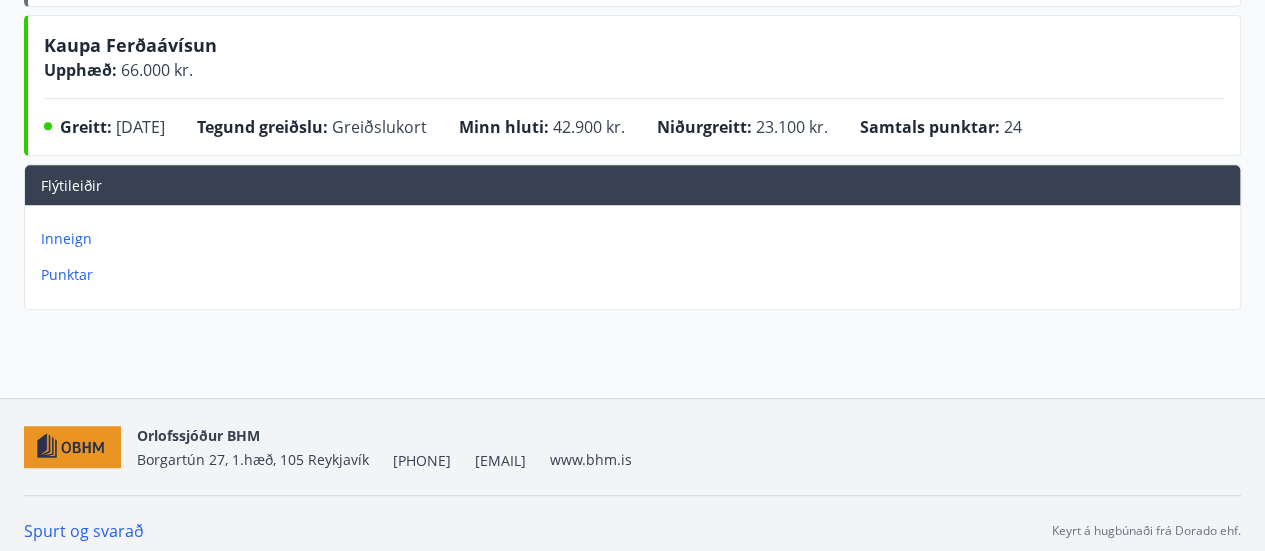 scroll, scrollTop: 464, scrollLeft: 0, axis: vertical 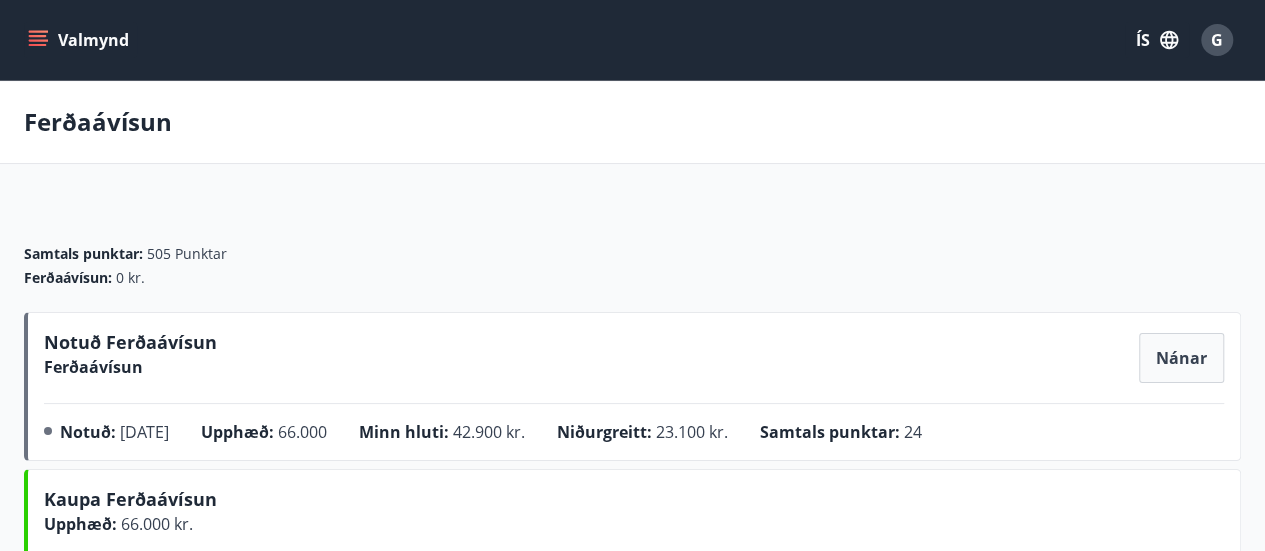 click 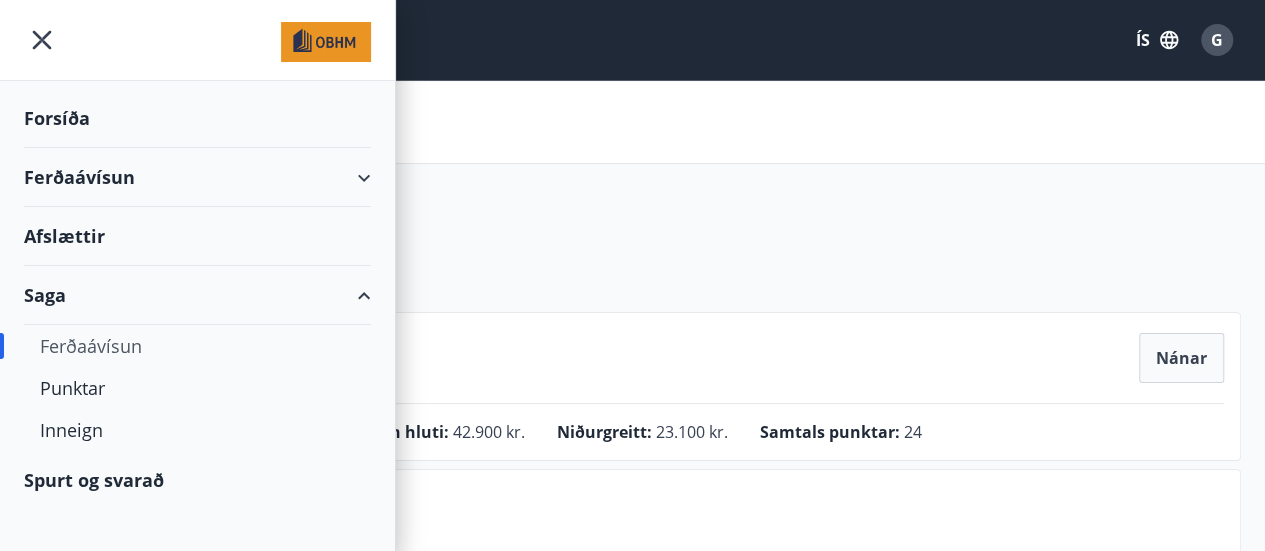 click on "Ferðaávísun" at bounding box center [197, 346] 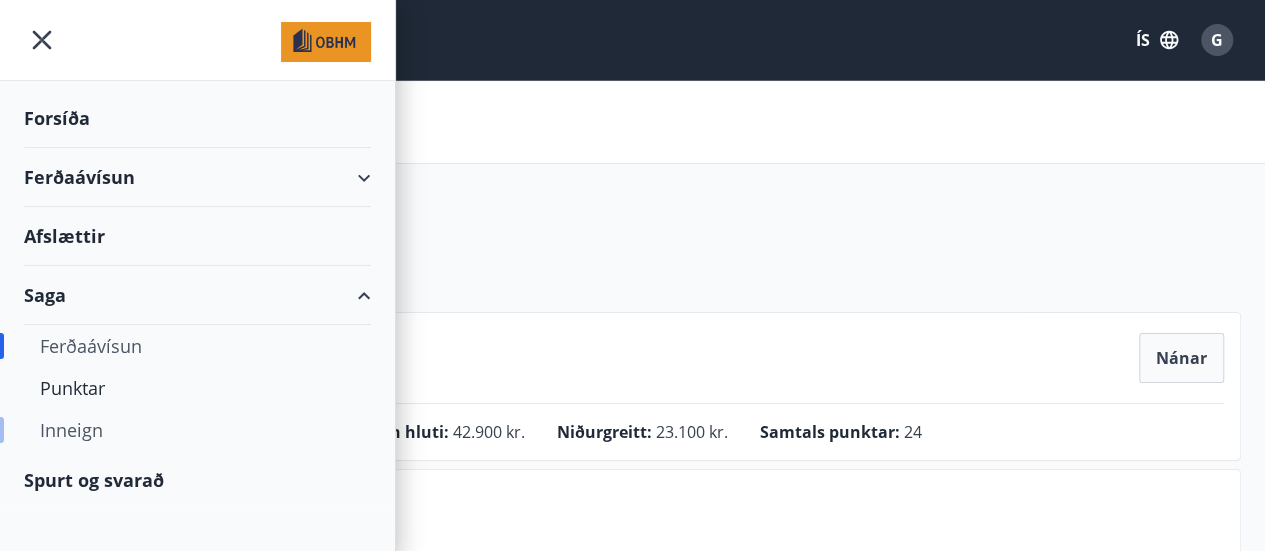 click on "Inneign" at bounding box center [197, 430] 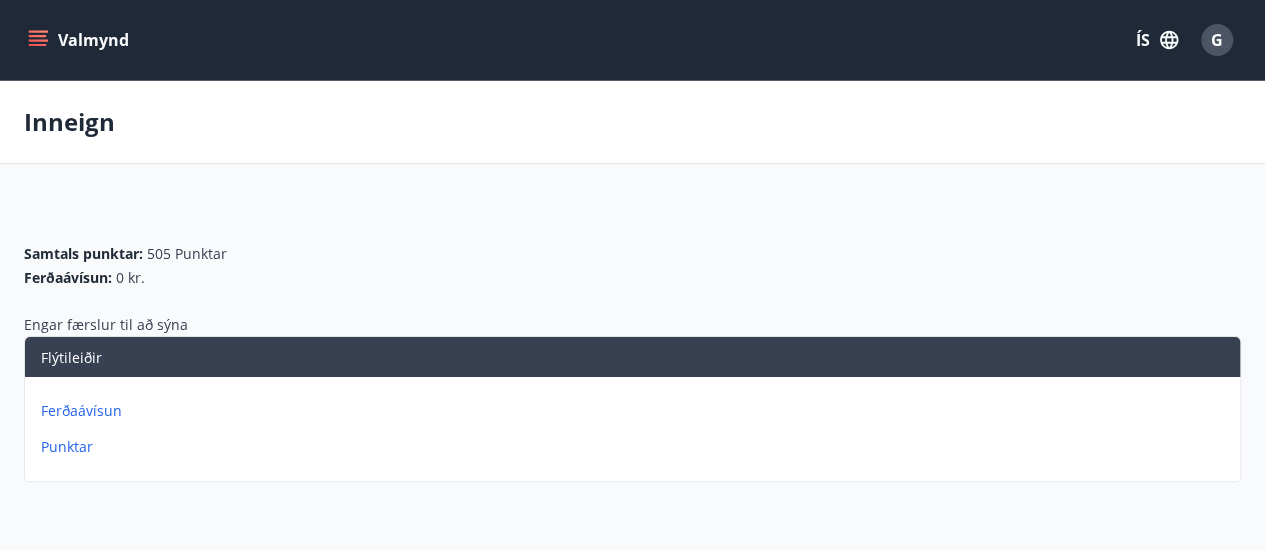 click on "Punktar" at bounding box center [636, 447] 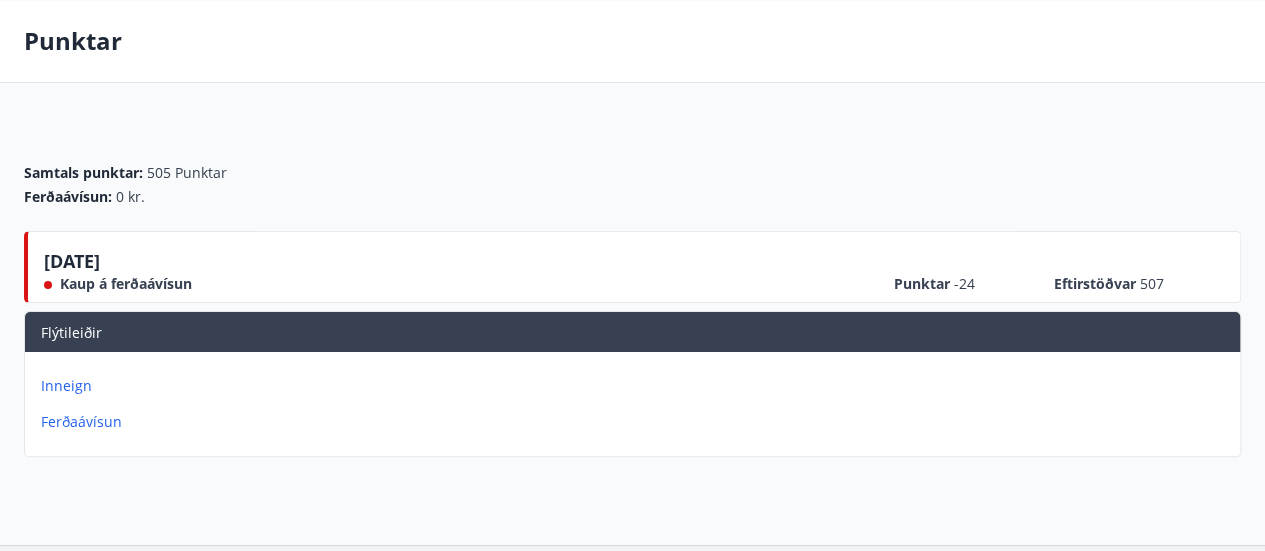 scroll, scrollTop: 79, scrollLeft: 0, axis: vertical 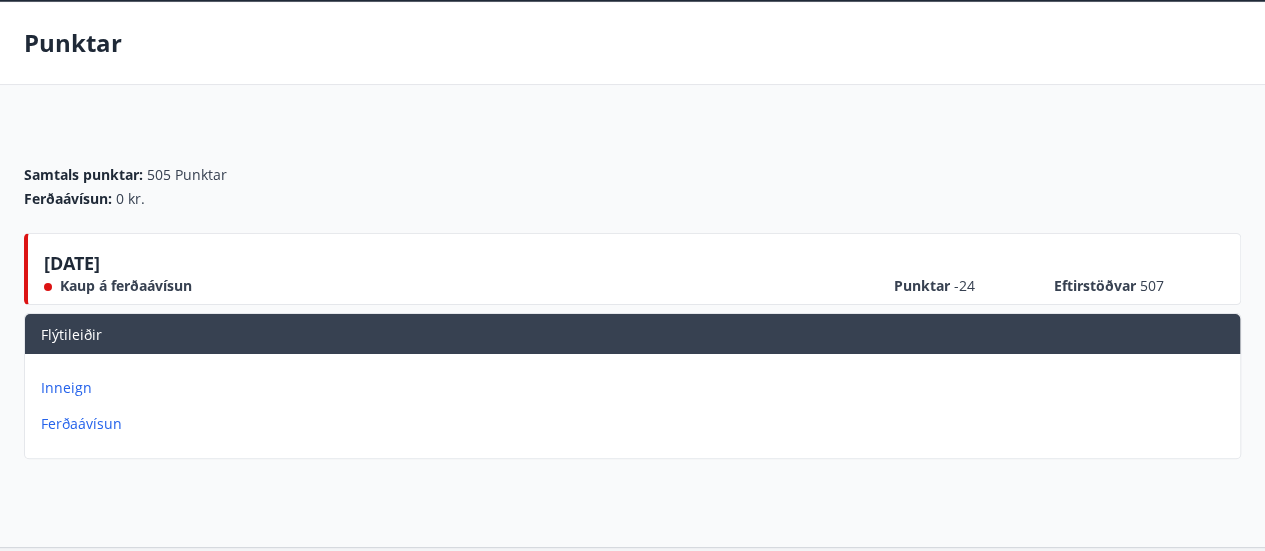 click on "Inneign" at bounding box center (636, 388) 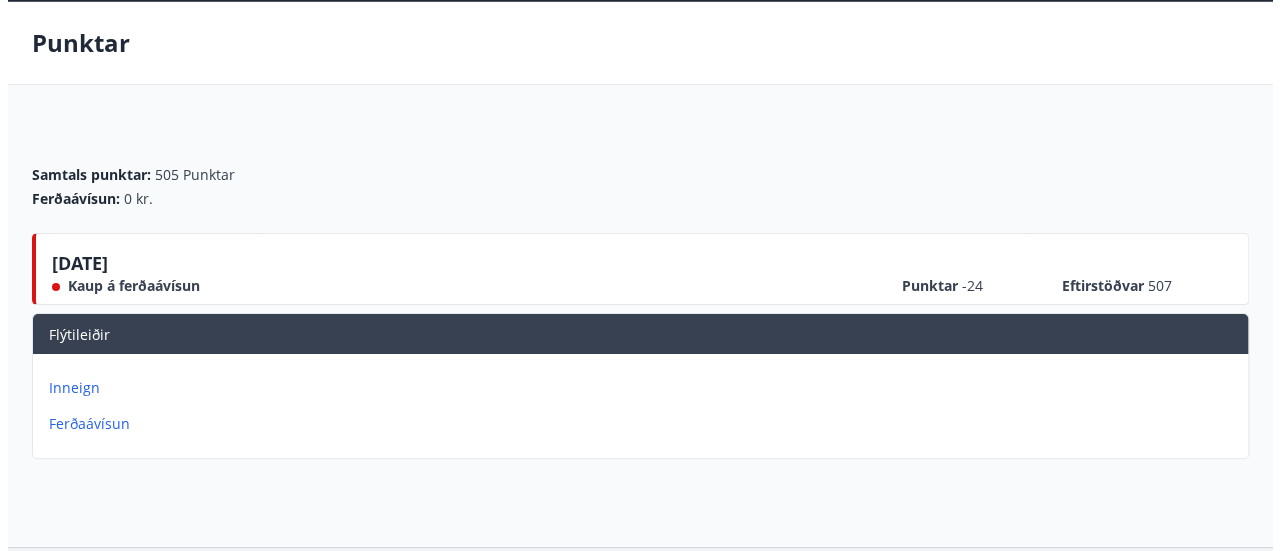 scroll, scrollTop: 0, scrollLeft: 0, axis: both 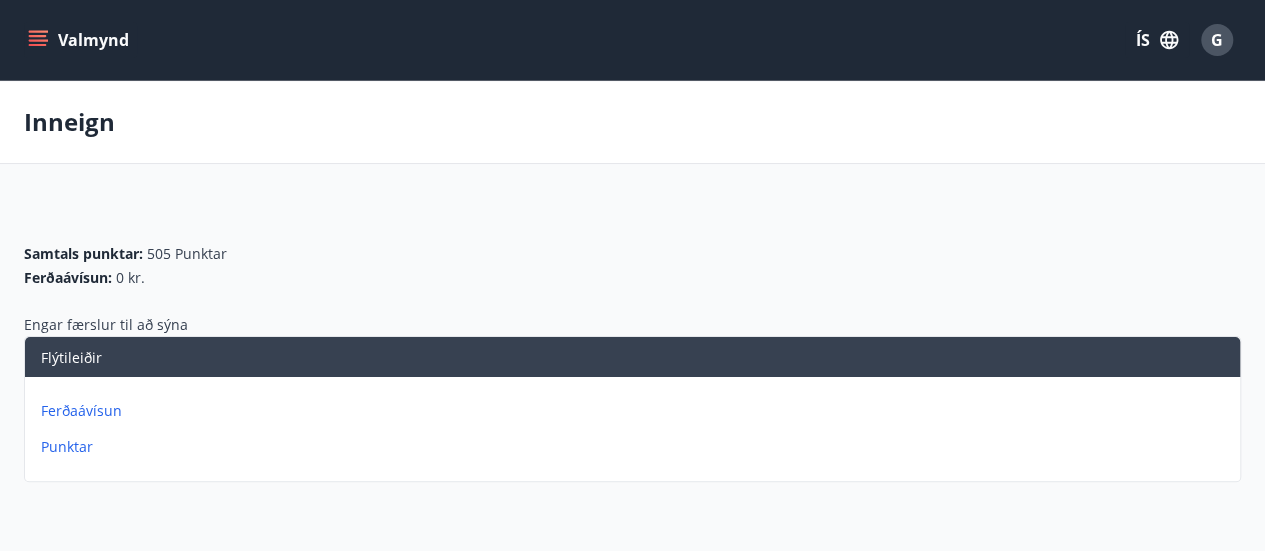 click 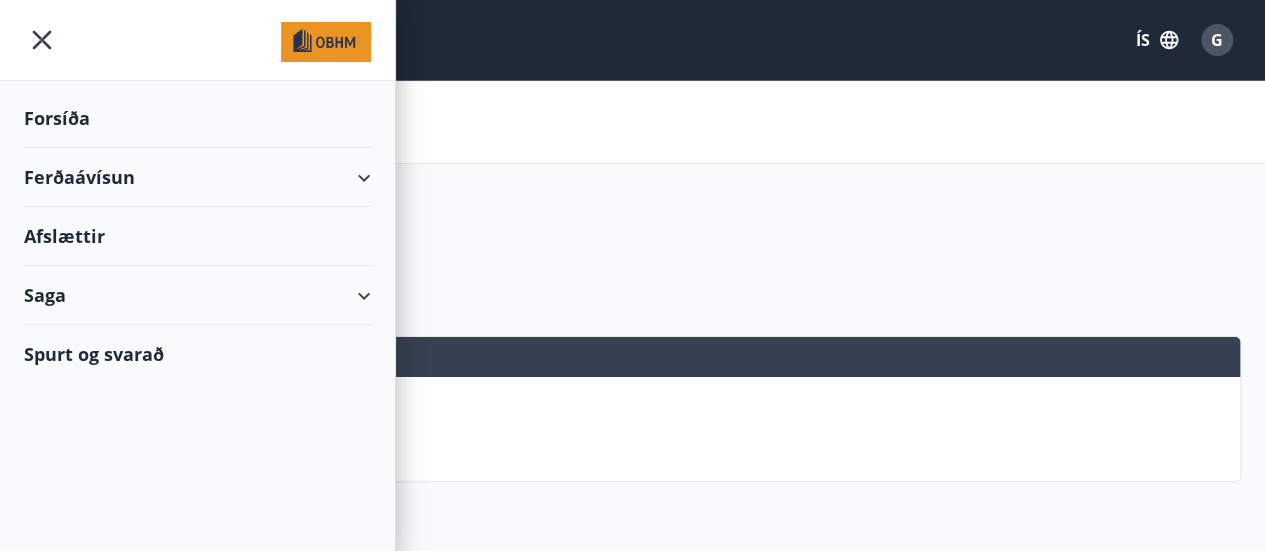 click on "Saga" at bounding box center [197, 295] 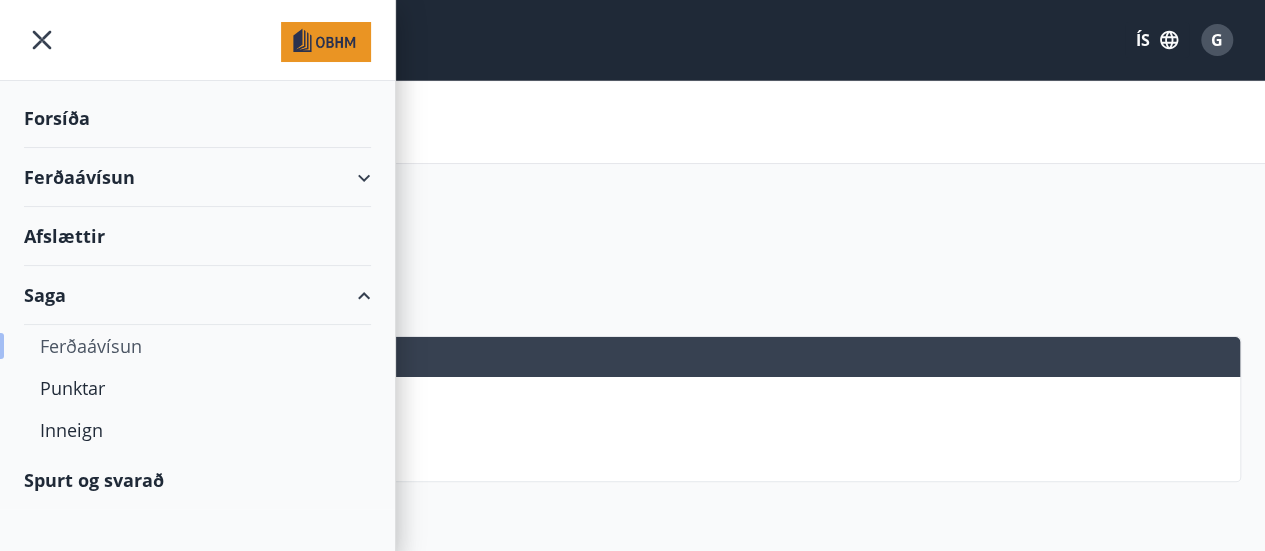 click on "Ferðaávísun" at bounding box center (197, 346) 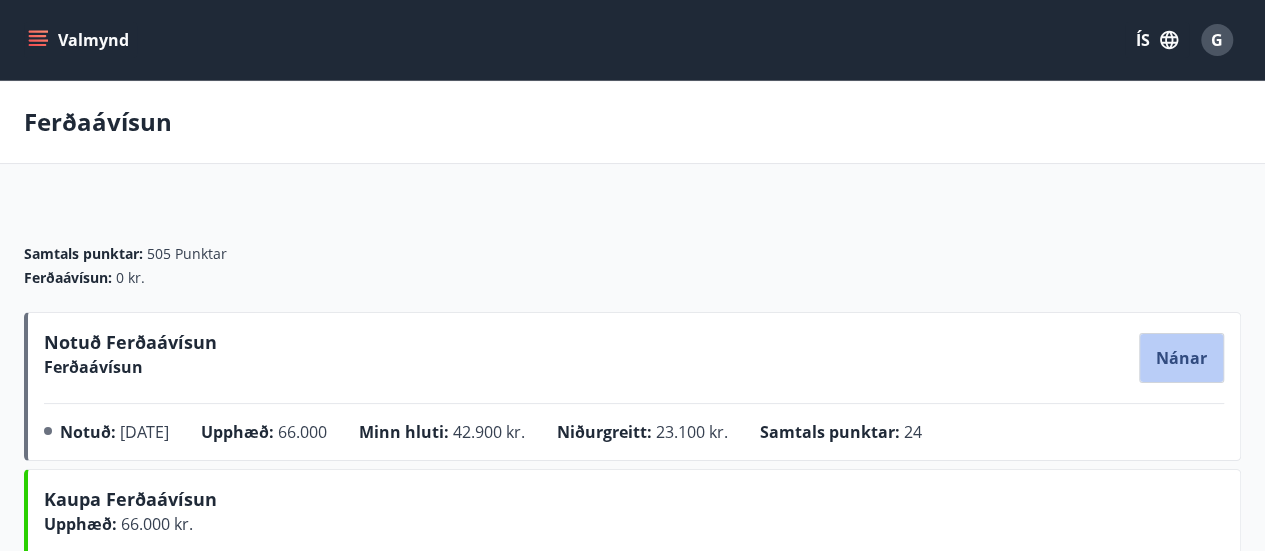 click on "Nánar" at bounding box center [1181, 358] 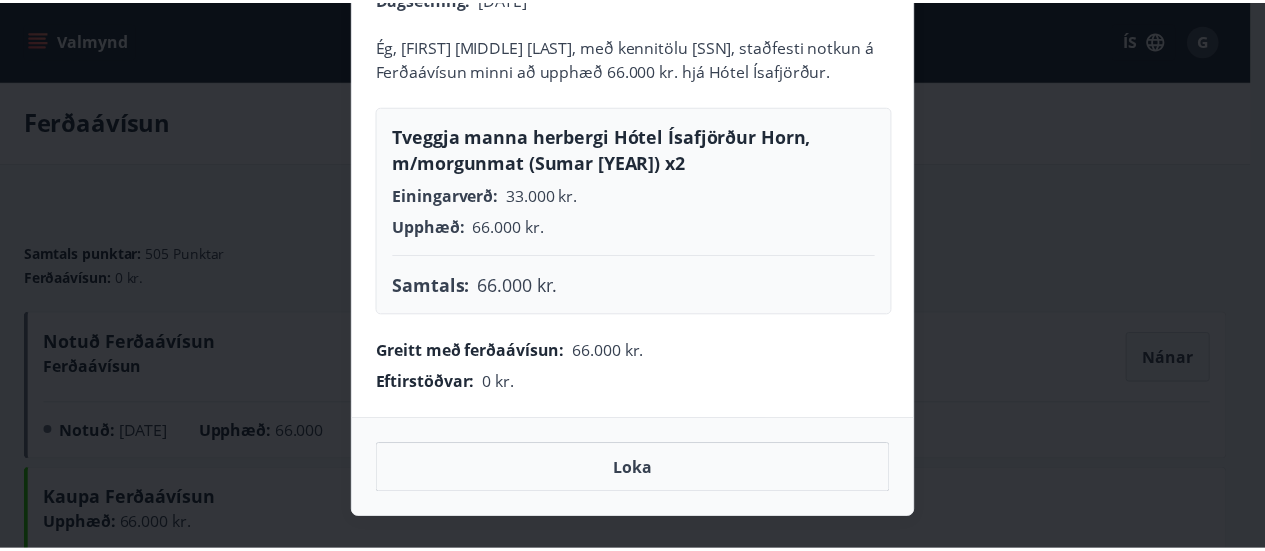 scroll, scrollTop: 170, scrollLeft: 0, axis: vertical 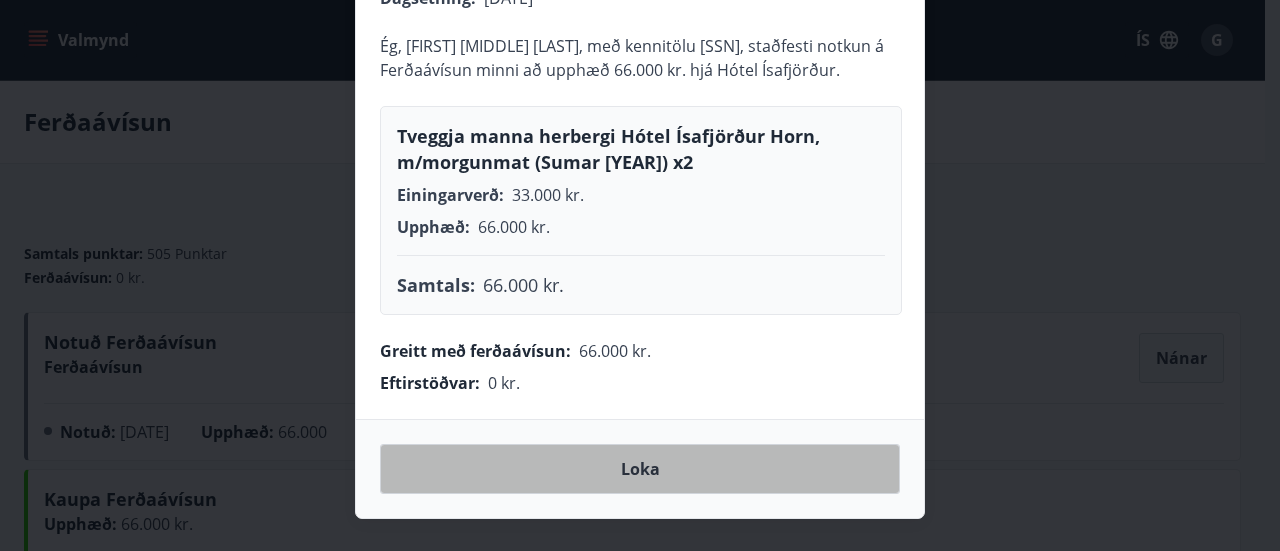 click on "Loka" at bounding box center (640, 469) 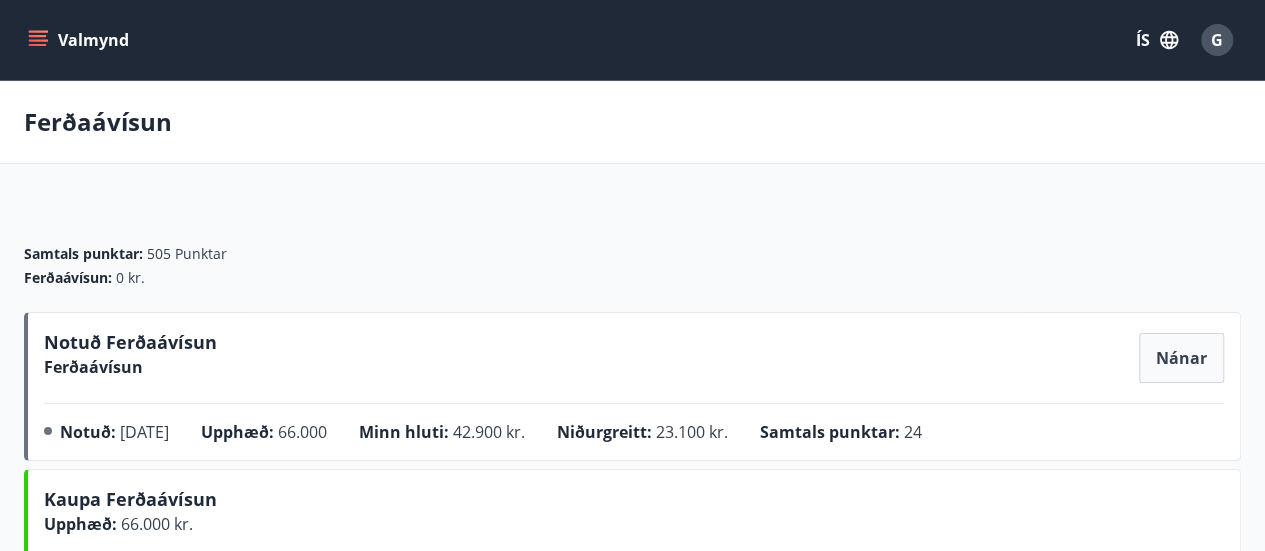 click 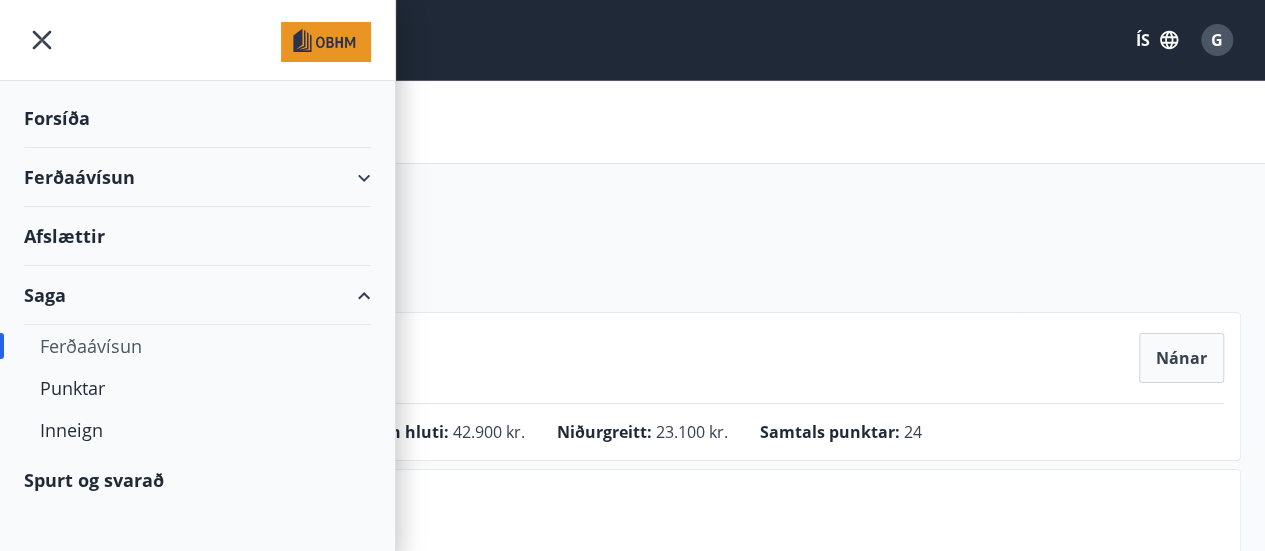 click on "Afslættir" at bounding box center [197, 236] 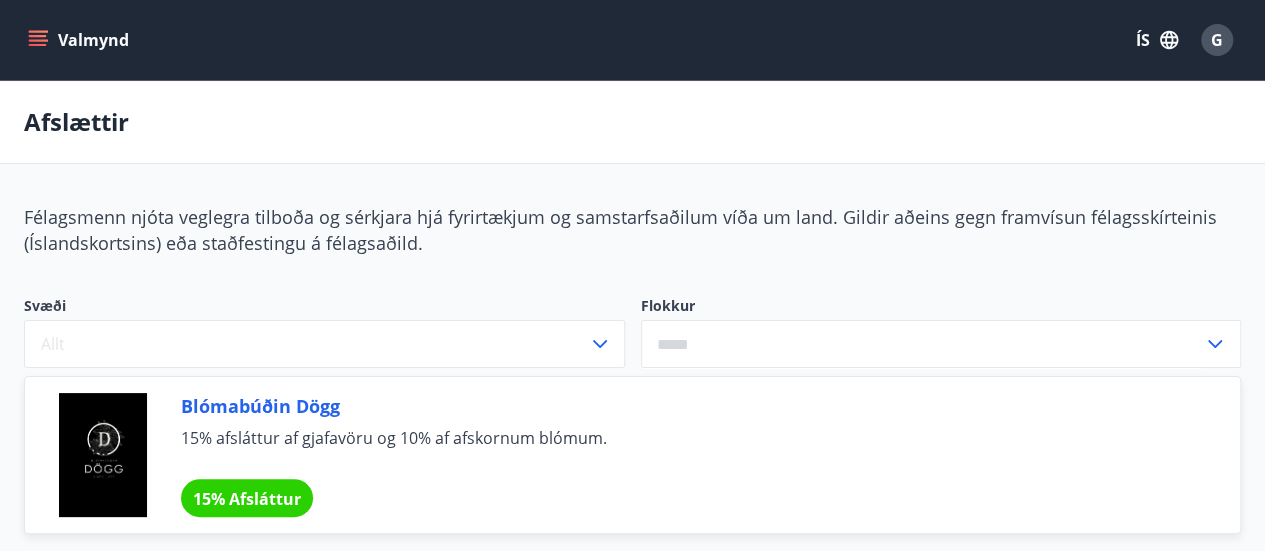 click 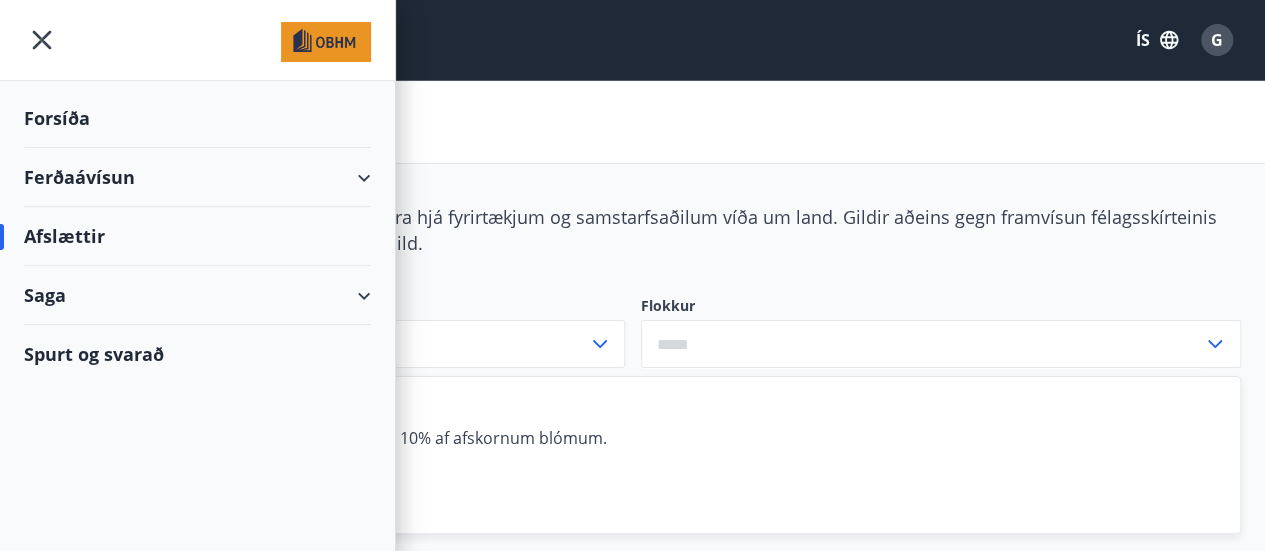 click on "Forsíða" at bounding box center [197, 118] 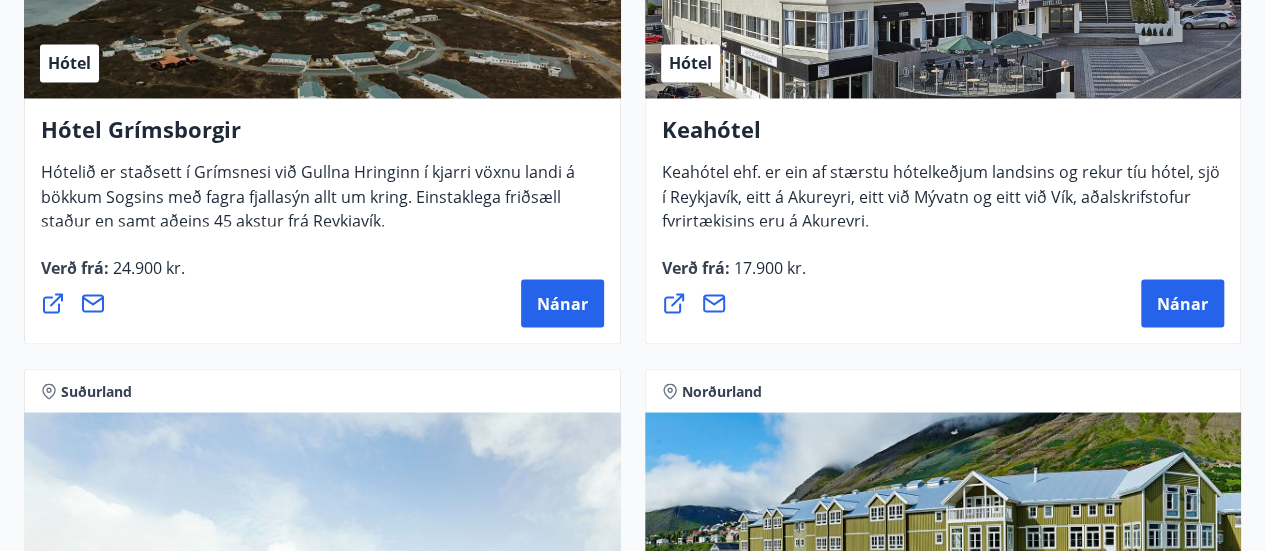 scroll, scrollTop: 1712, scrollLeft: 0, axis: vertical 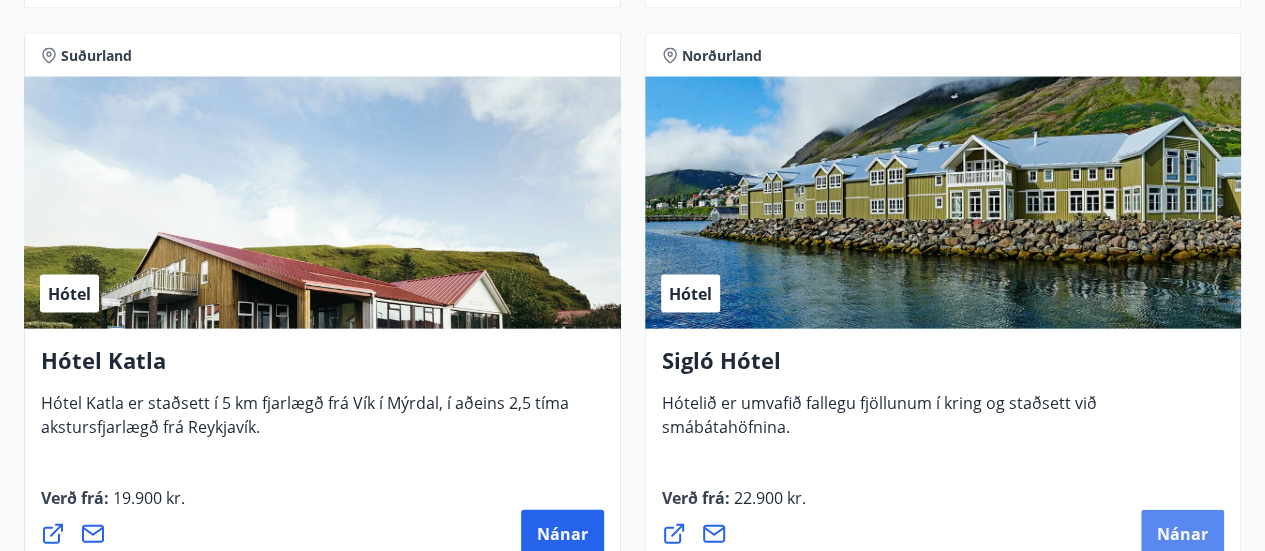 click on "Nánar" at bounding box center [1182, 534] 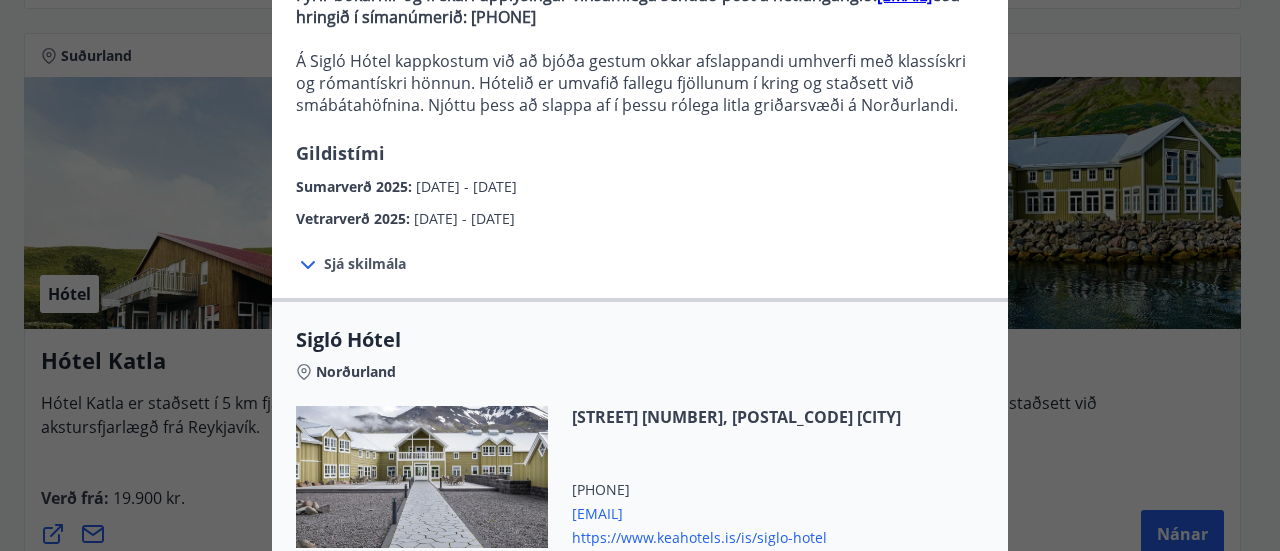 scroll, scrollTop: 231, scrollLeft: 0, axis: vertical 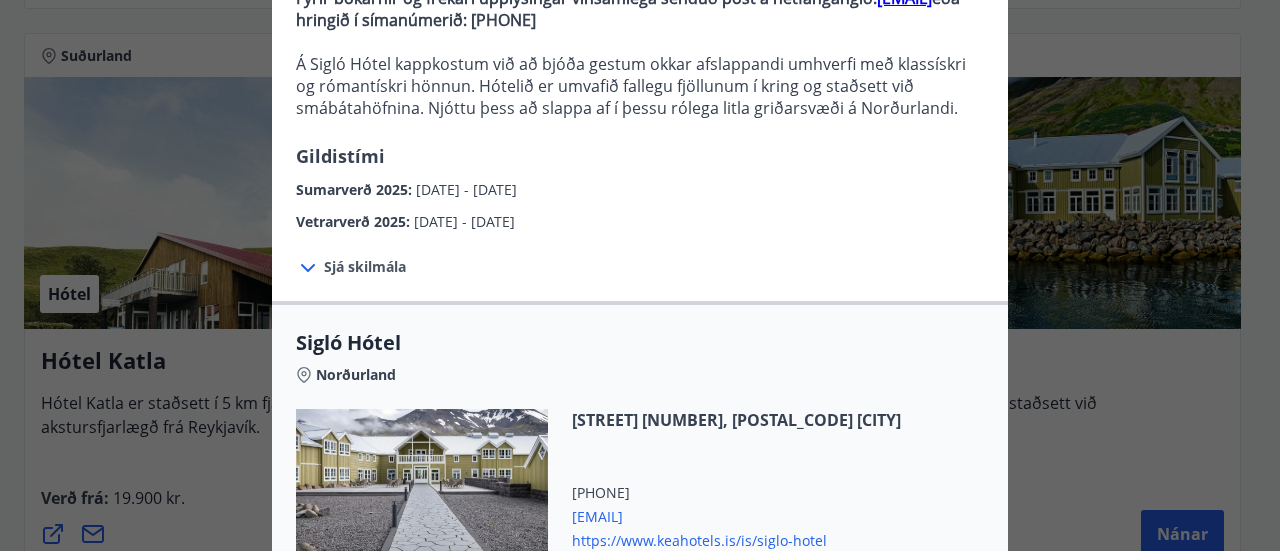 click on "Sjá skilmála" at bounding box center [365, 267] 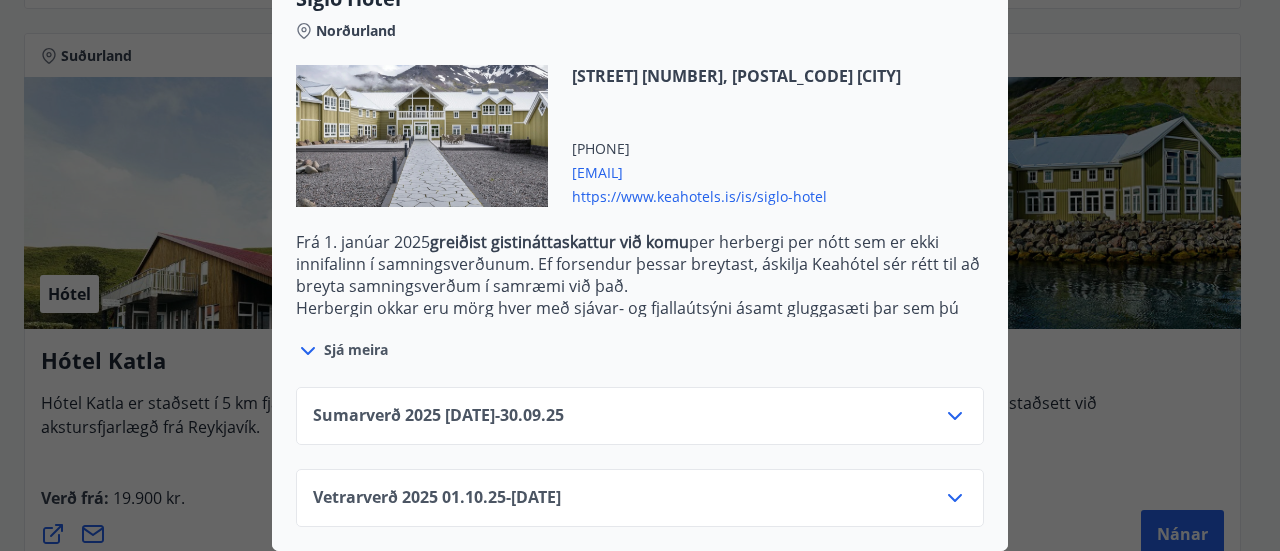 scroll, scrollTop: 784, scrollLeft: 0, axis: vertical 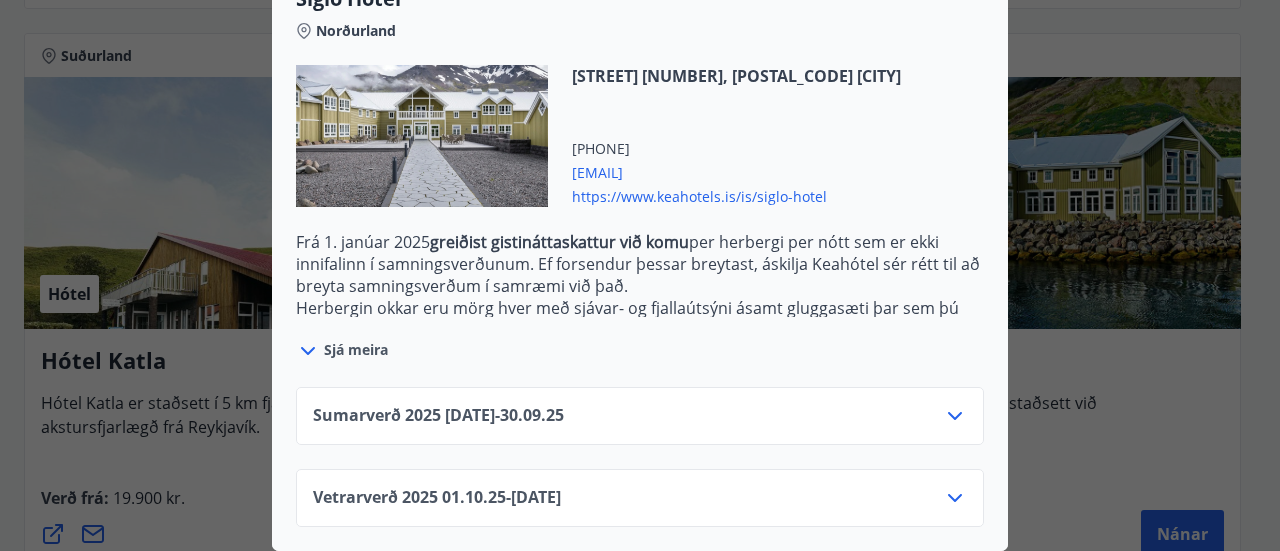click 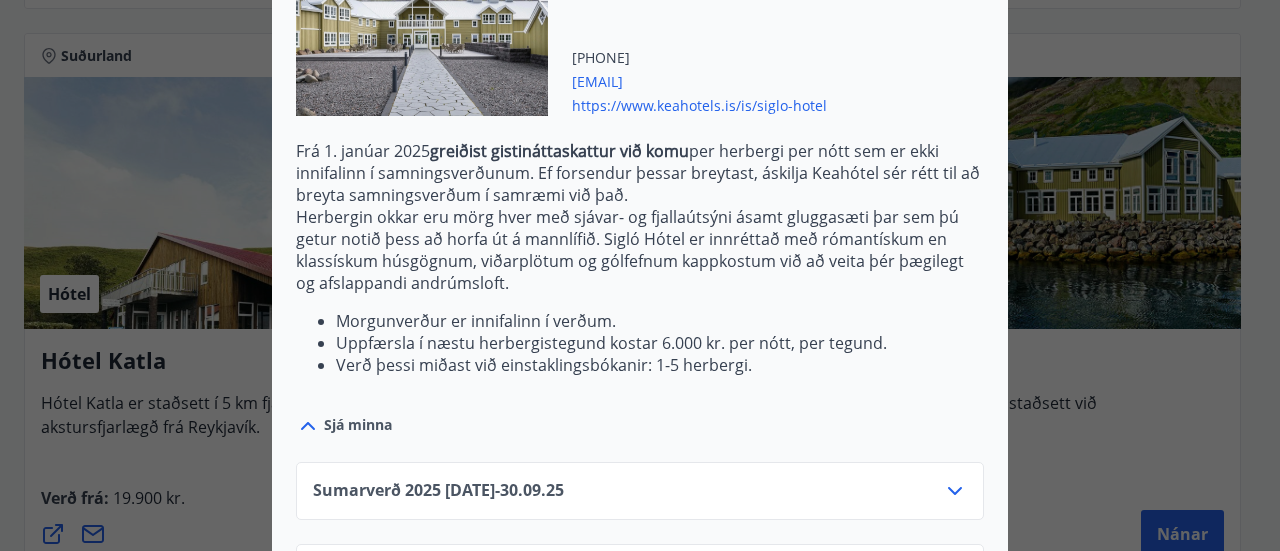 scroll, scrollTop: 950, scrollLeft: 0, axis: vertical 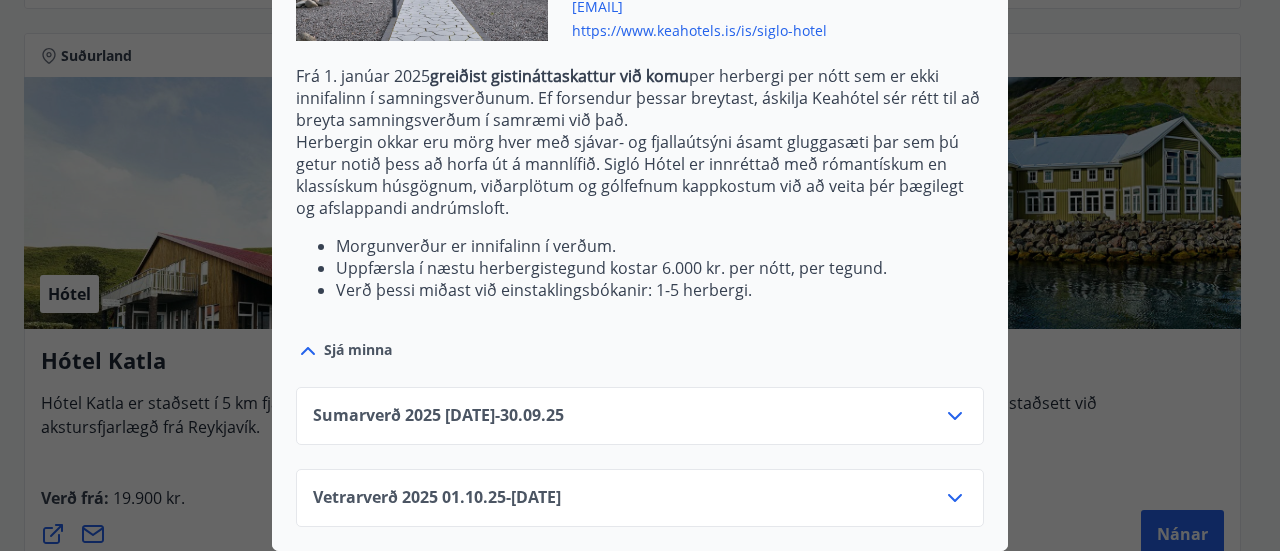 click 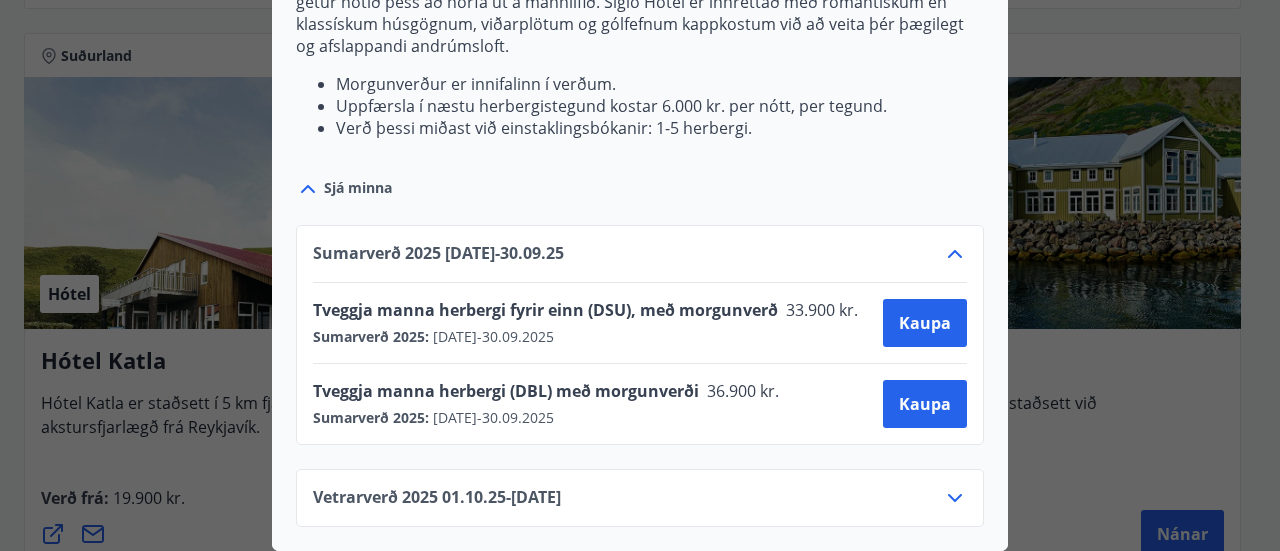 scroll, scrollTop: 1112, scrollLeft: 0, axis: vertical 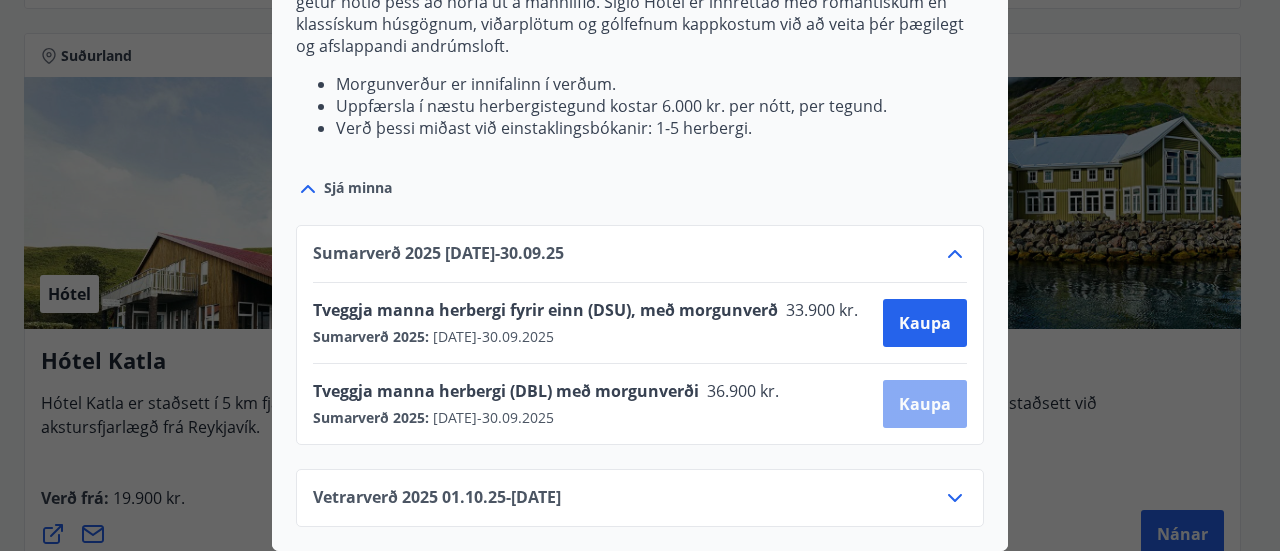 click on "Kaupa" at bounding box center (925, 404) 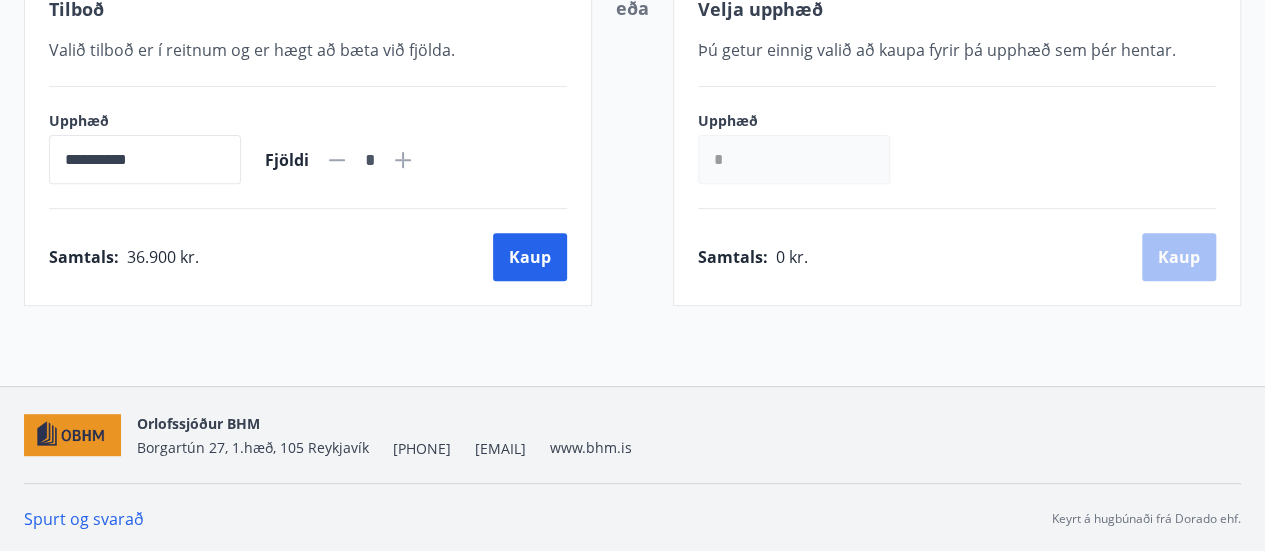 scroll, scrollTop: 453, scrollLeft: 0, axis: vertical 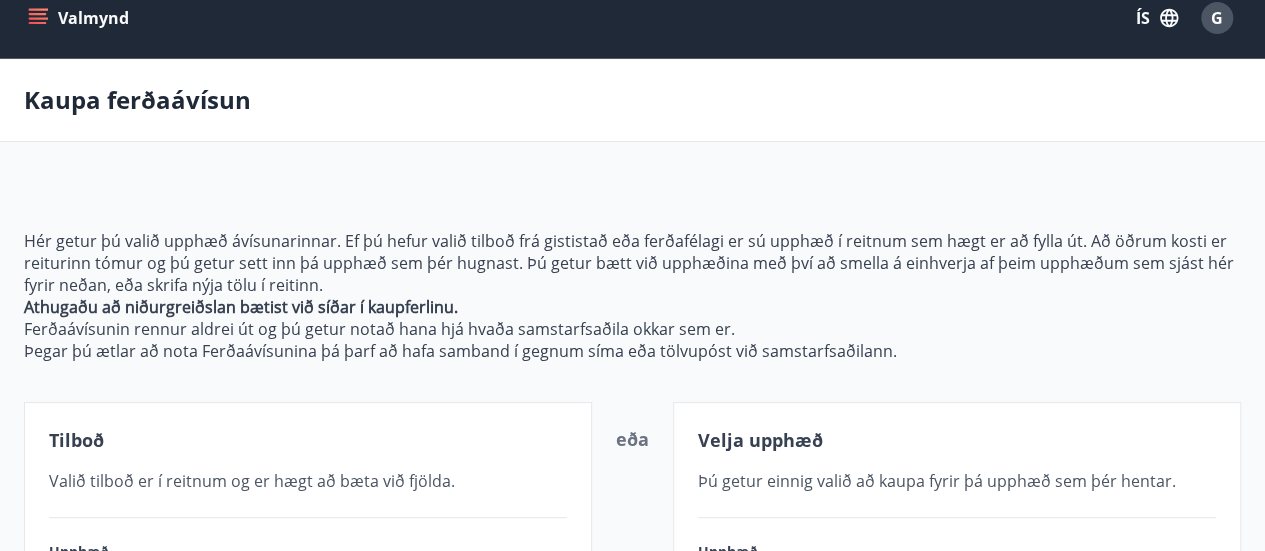 click on "**********" at bounding box center [632, 459] 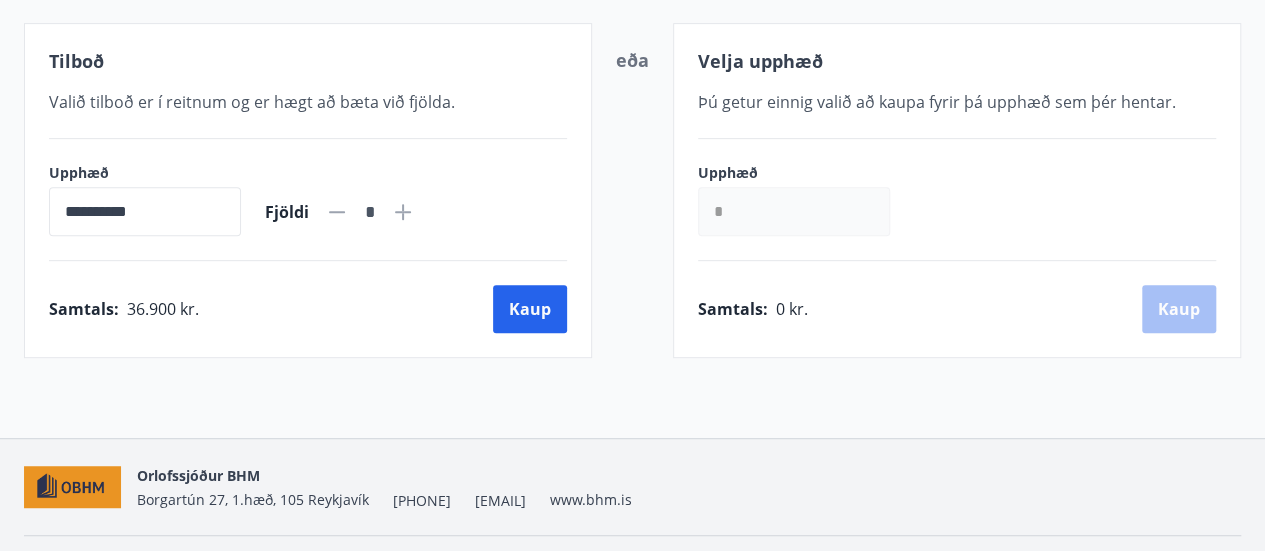 scroll, scrollTop: 402, scrollLeft: 0, axis: vertical 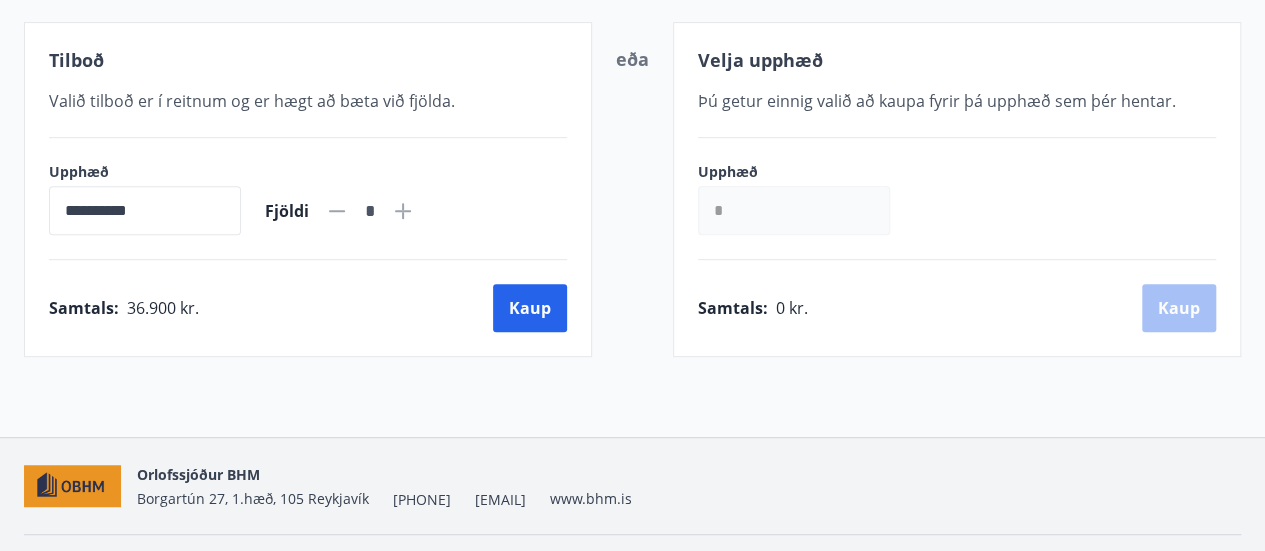 click 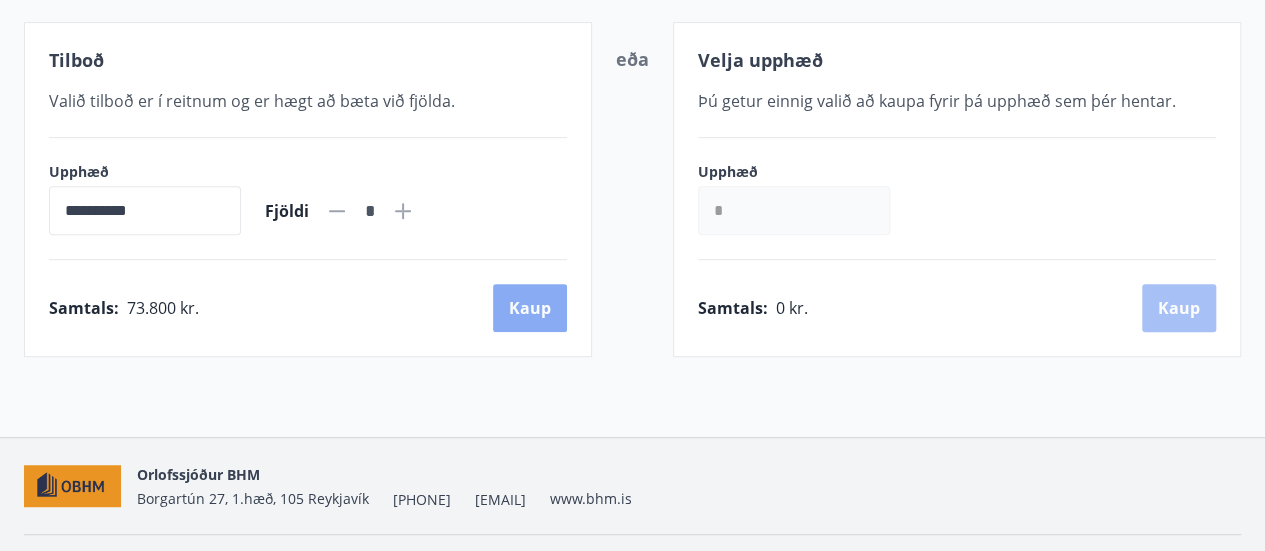 click on "Kaup" at bounding box center (530, 308) 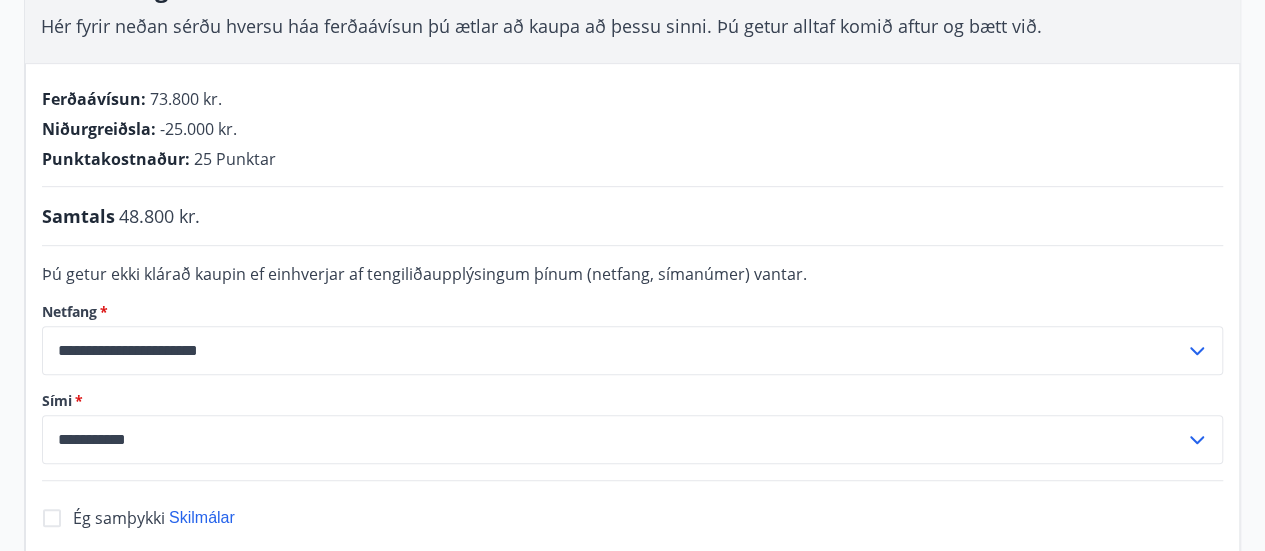 click on "Netfang   *" at bounding box center [632, 312] 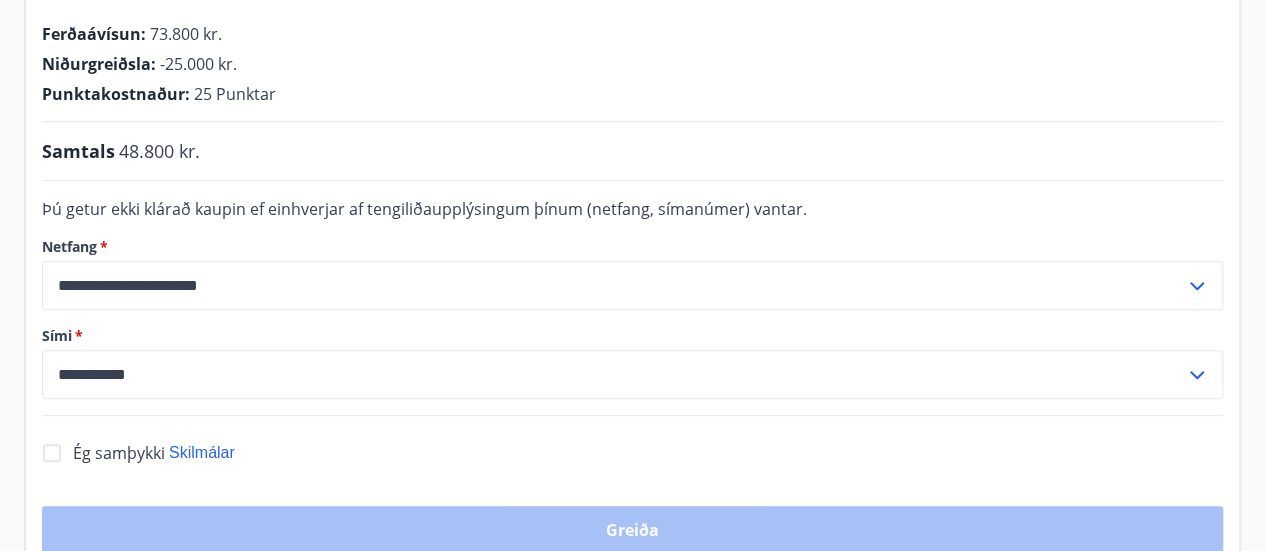 scroll, scrollTop: 469, scrollLeft: 0, axis: vertical 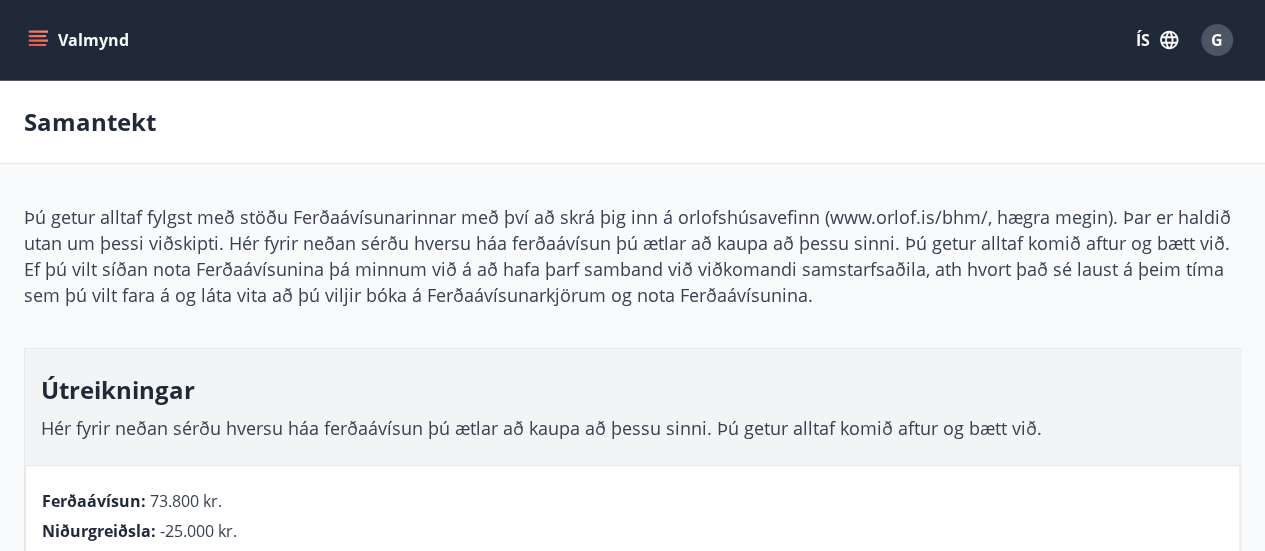 click 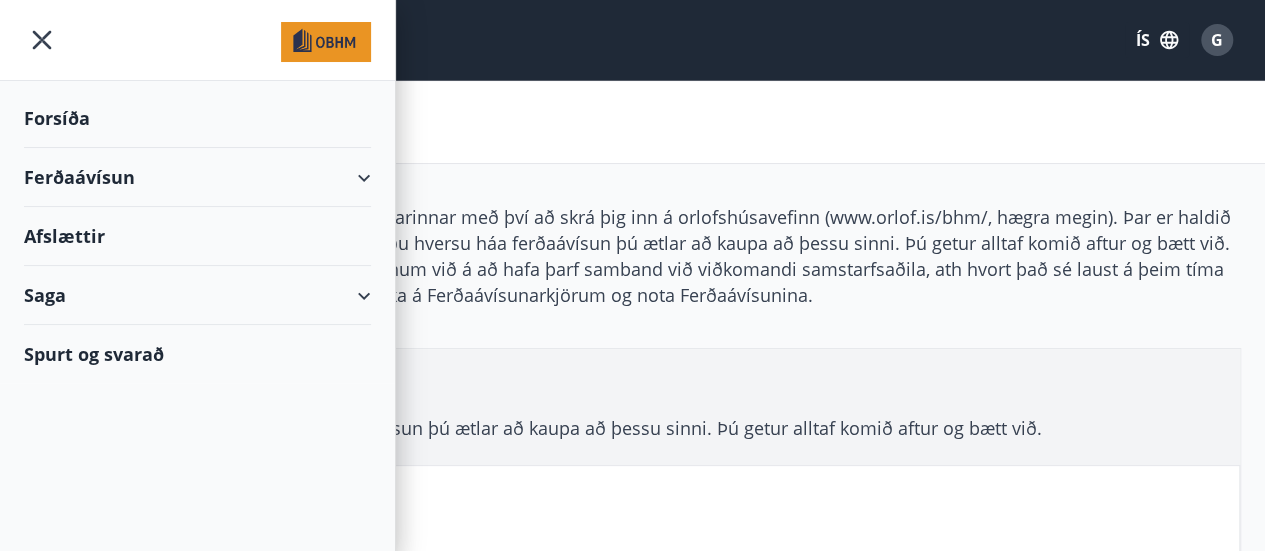 click 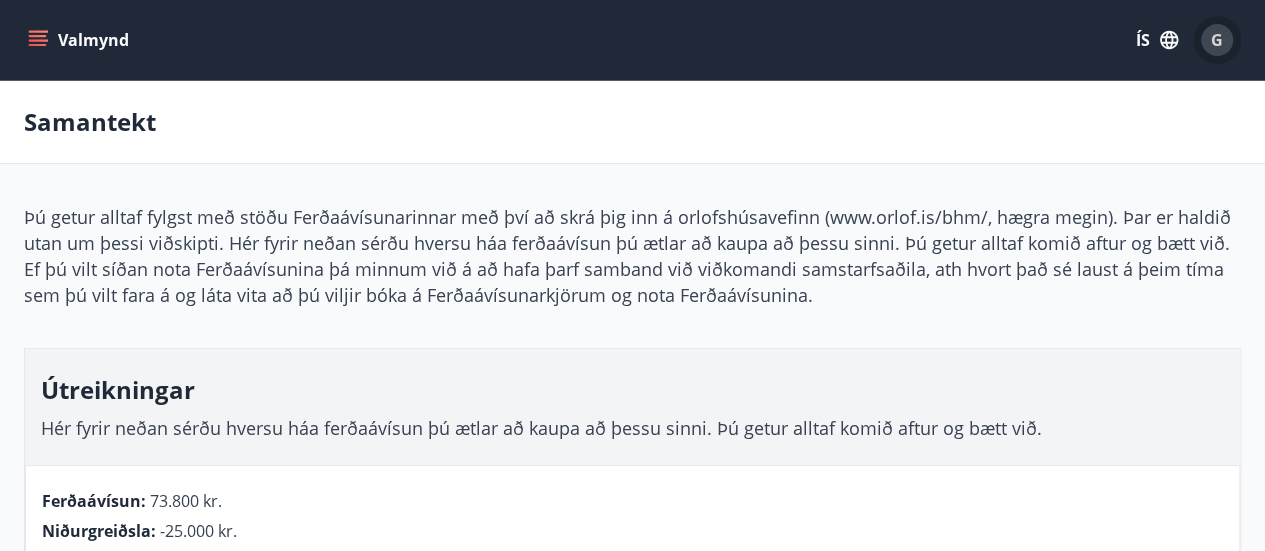 click on "G" at bounding box center (1217, 40) 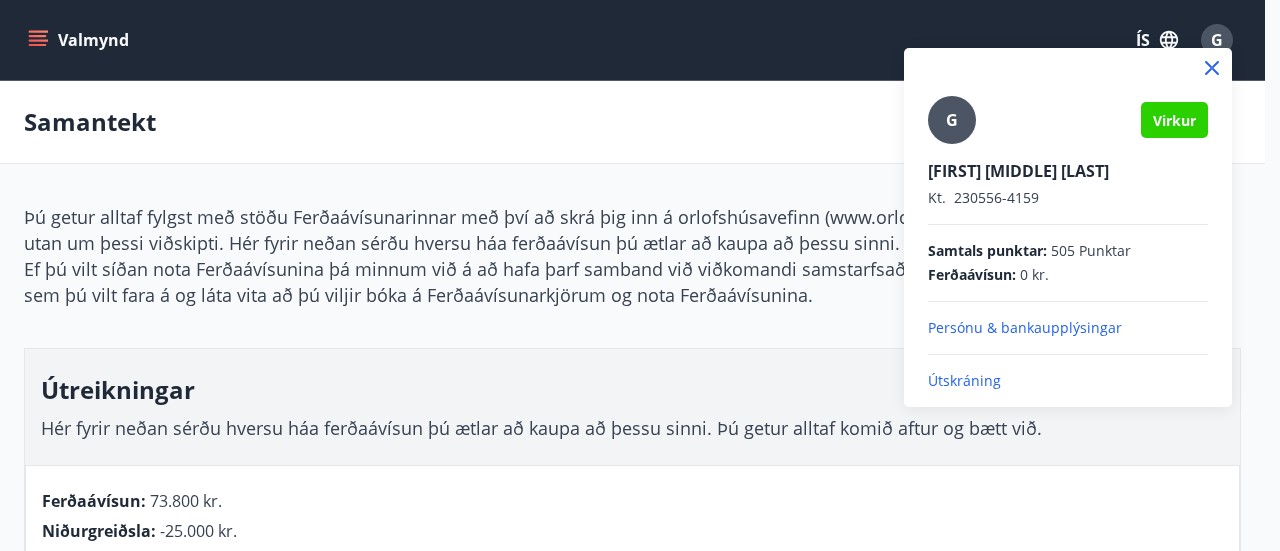 click on "Útskráning" at bounding box center [1068, 381] 